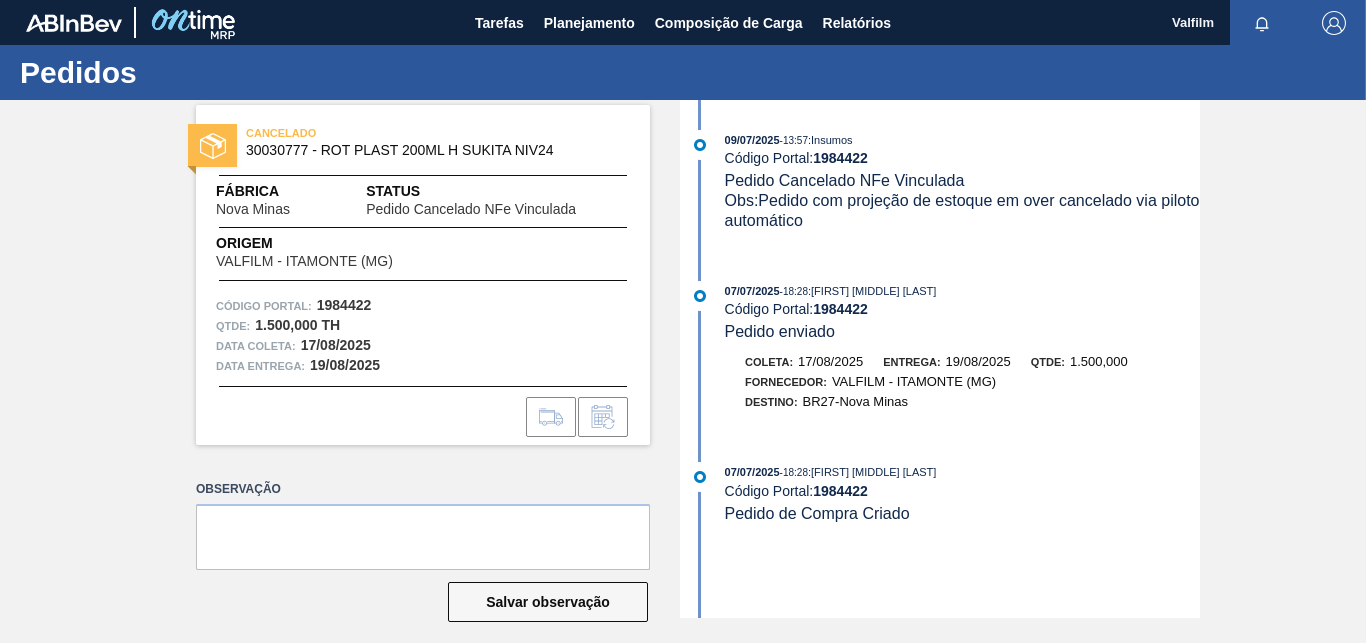 scroll, scrollTop: 0, scrollLeft: 0, axis: both 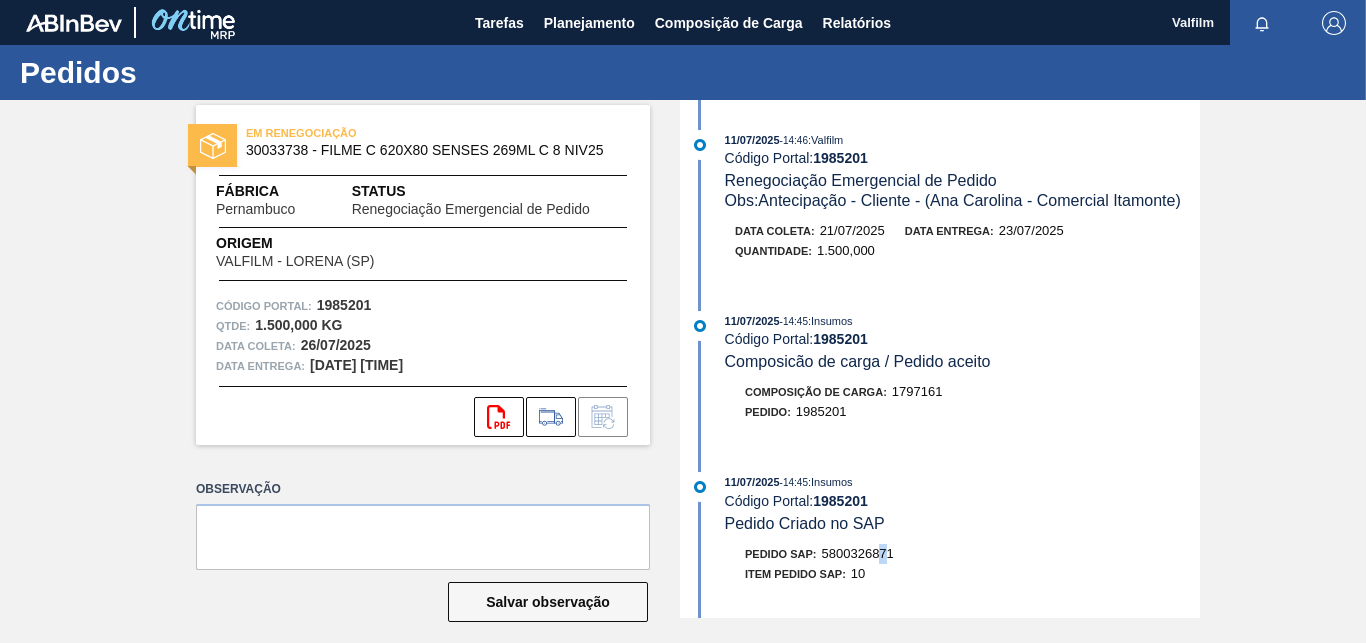 click on "5800326871" at bounding box center (858, 553) 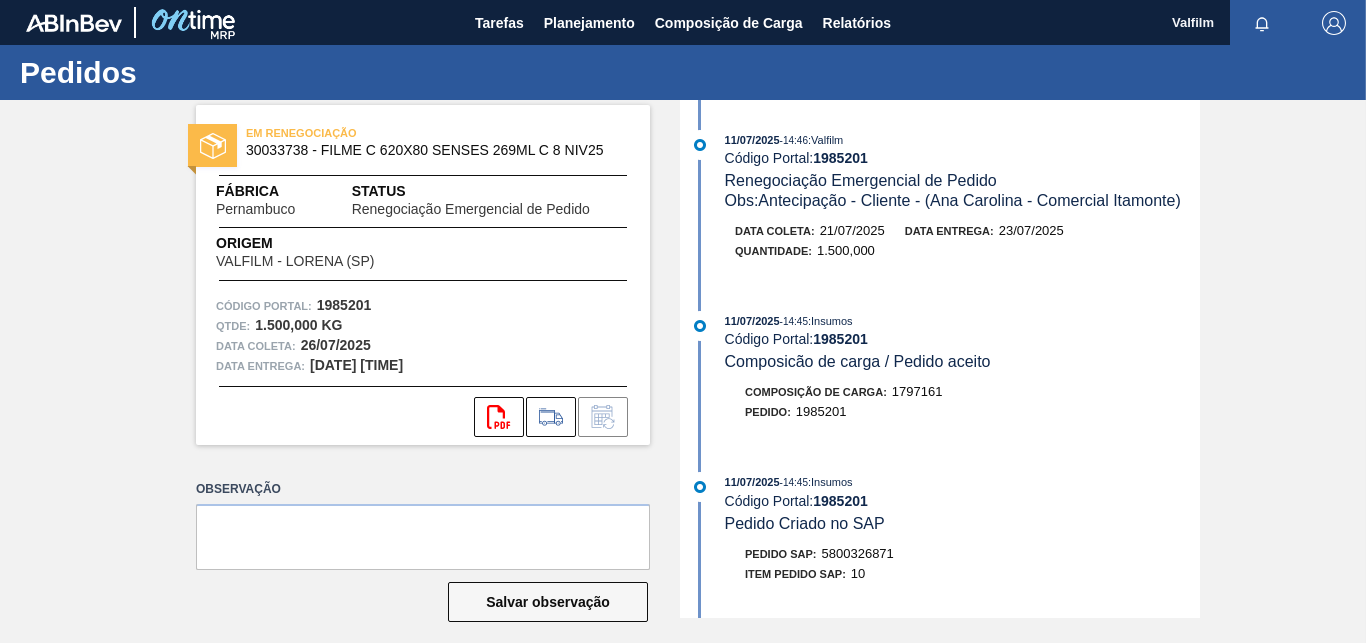 click on "Pedido SAP:  5800326871" at bounding box center (962, 554) 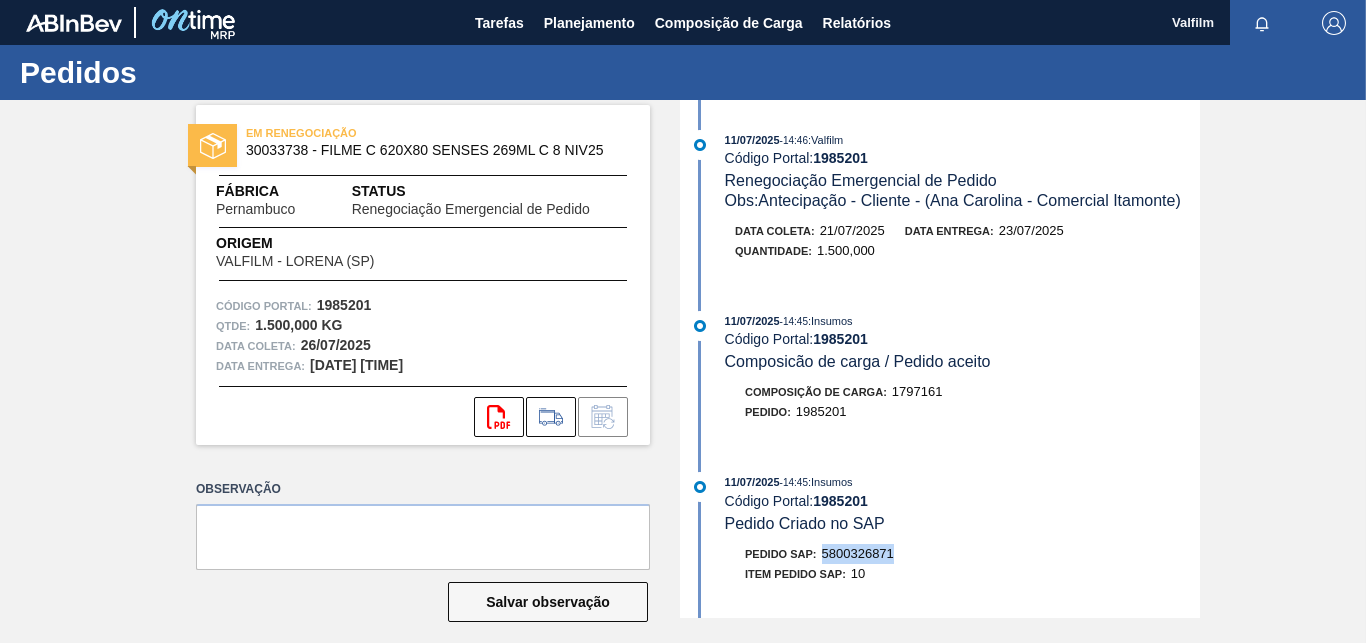 drag, startPoint x: 892, startPoint y: 579, endPoint x: 818, endPoint y: 585, distance: 74.24284 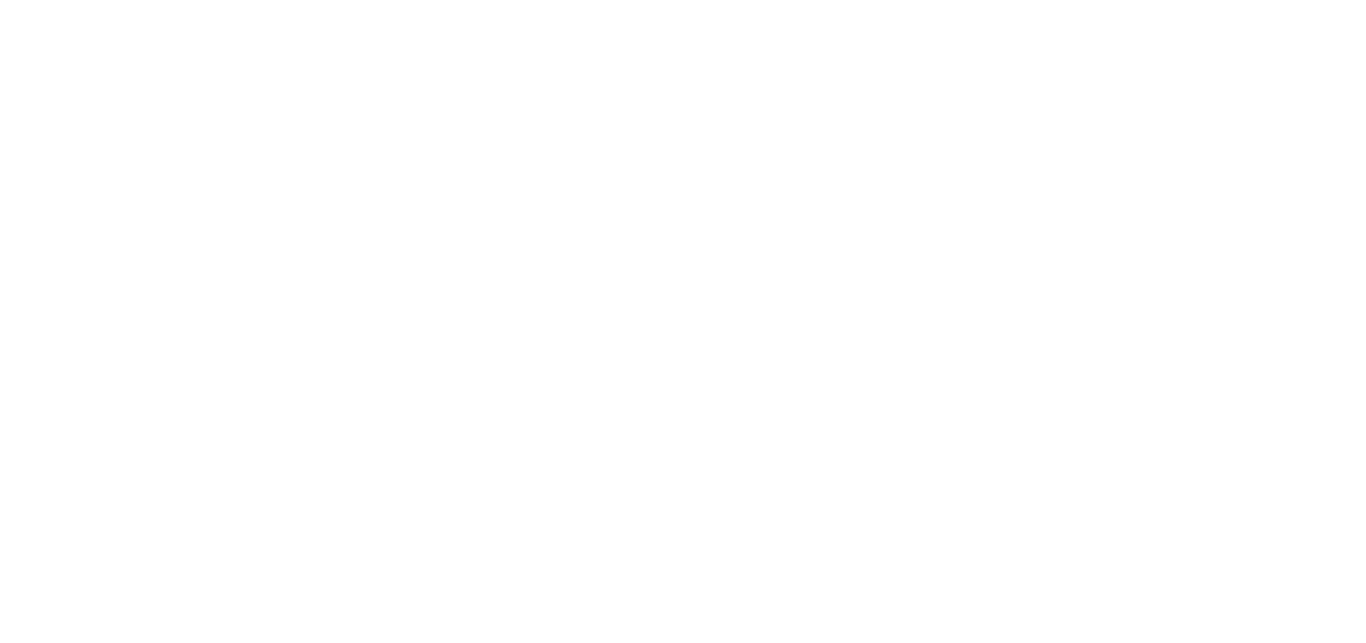 scroll, scrollTop: 0, scrollLeft: 0, axis: both 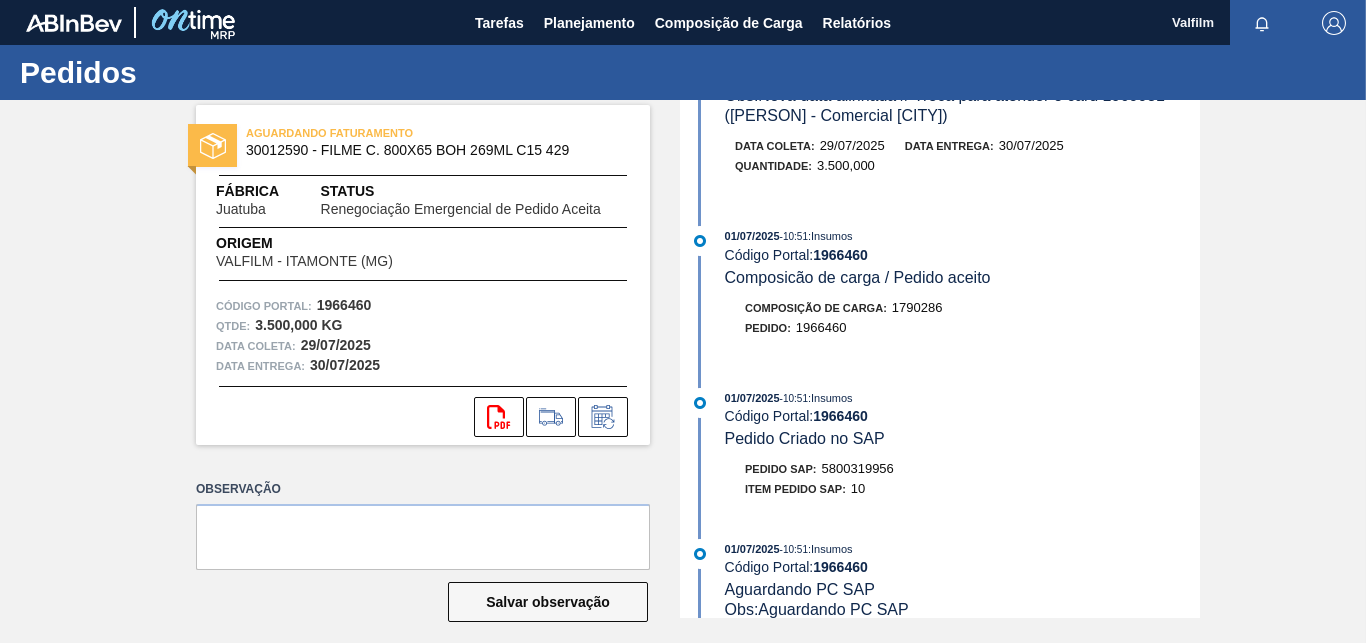 click on "AGUARDANDO FATURAMENTO 30012590 - FILME C. 800X65 BOH 269ML C15 429 Fábrica Juatuba Status Renegociação Emergencial de Pedido Aceita Origem VALFILM - ITAMONTE (MG)   Código Portal:  1966460 Qtde : 3.500,000 KG Data coleta: 29/07/2025 Data entrega: 30/07/2025  svg{fill:#ff0000} Observação Salvar observação 04/07/2025  -  09:04 :  TOMAS SIMOES SILVA Código Portal:  1966460 Renegociação Emergencial de Pedido Aceita Obs:  Nova data alinhada // Troca para atender o card 1969931 - (Ana Carolina - Comercial Itamonte) Data coleta: 29/07/2025 Data entrega: 30/07/2025 Quantidade : 3.500,000 01/07/2025  -  10:53 :  Valfilm Código Portal:  1966460 Renegociação Emergencial de Pedido Obs:  Nova data alinhada // Troca para atender o card 1969931 - (Ana Carolina - Comercial Itamonte) Data coleta: 29/07/2025 Data entrega: 30/07/2025 Quantidade : 3.500,000 01/07/2025  -  10:51 :  Insumos Código Portal:  1966460 Composicão de carga / Pedido aceito Composição de Carga : 1790286 Pedido : 1966460 01/07/2025  -  :" at bounding box center [683, 359] 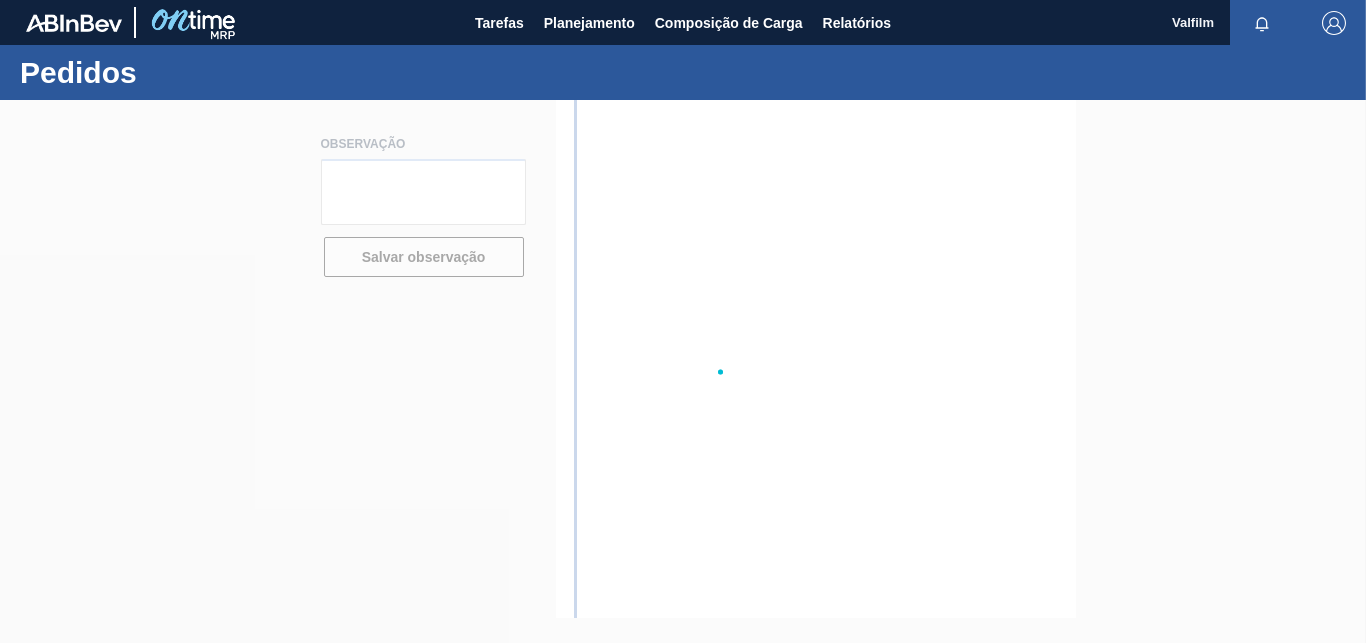 scroll, scrollTop: 0, scrollLeft: 0, axis: both 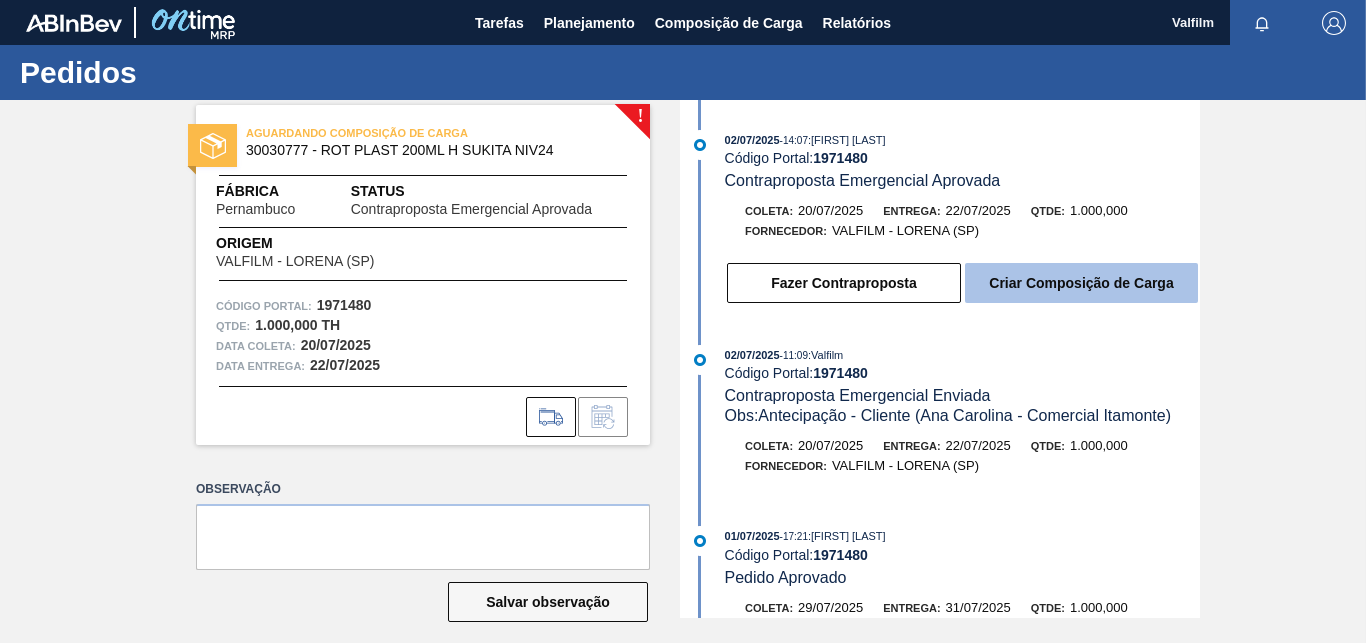 click on "Criar Composição de Carga" at bounding box center [1081, 283] 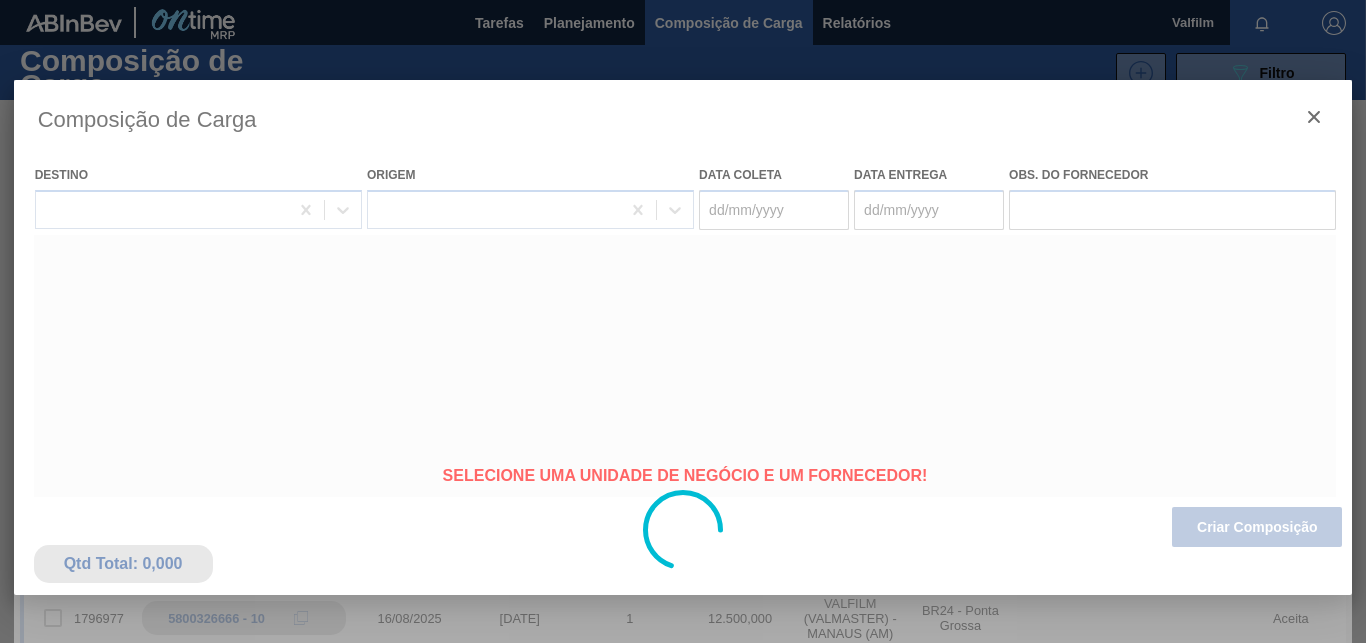 type on "20/07/2025" 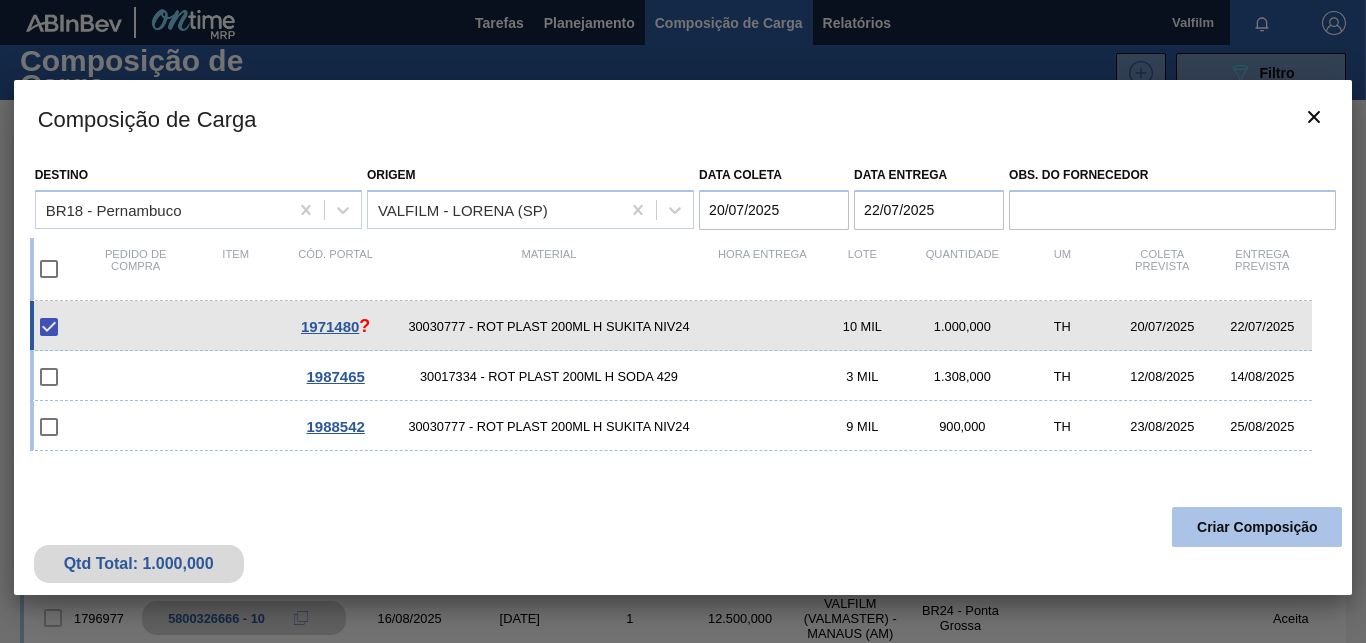 click on "Criar Composição" at bounding box center [1257, 527] 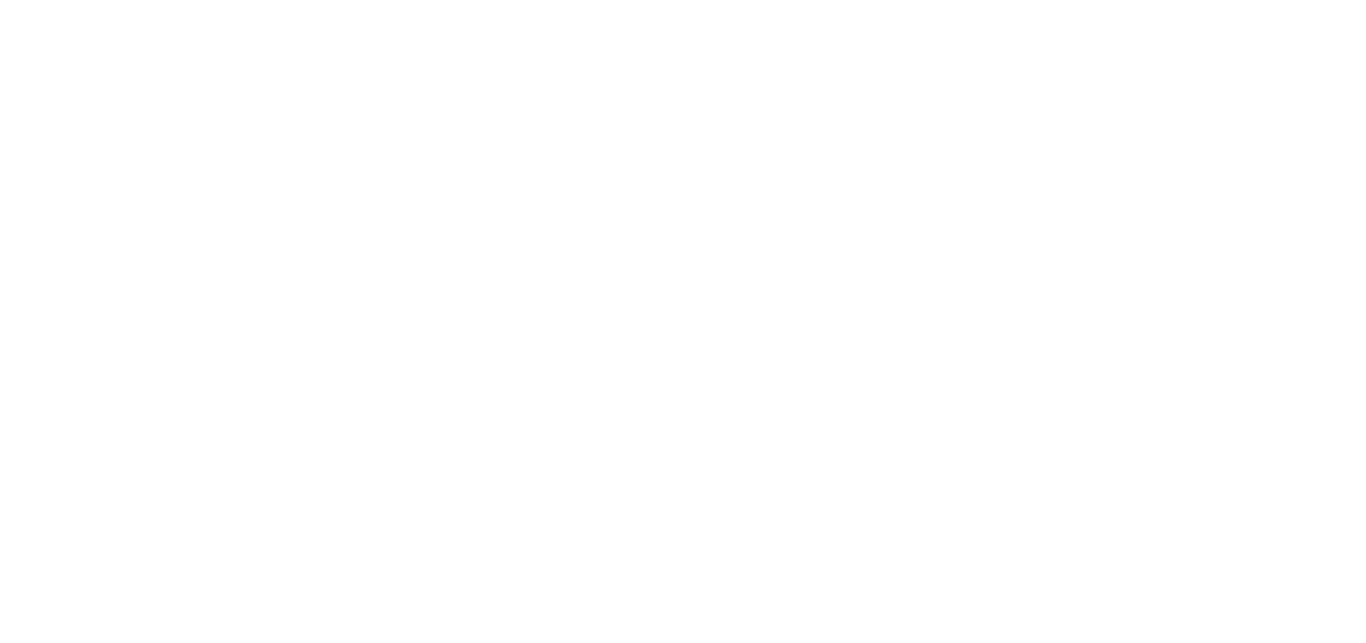 scroll, scrollTop: 0, scrollLeft: 0, axis: both 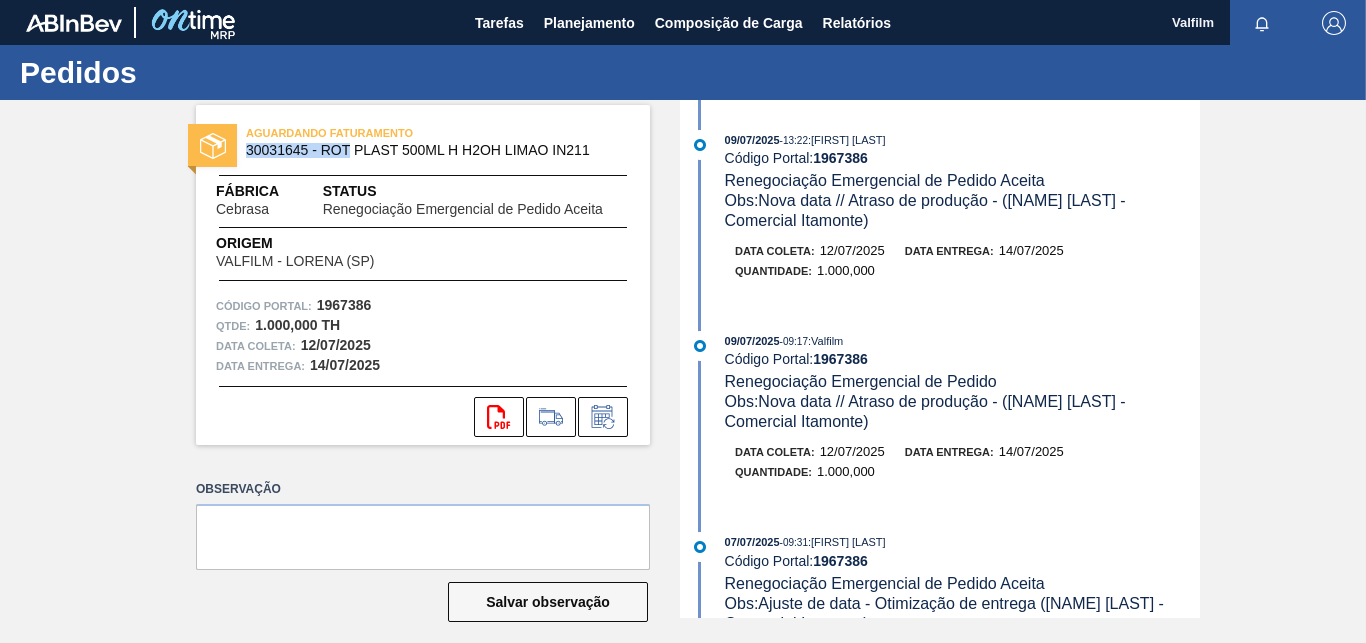 drag, startPoint x: 230, startPoint y: 149, endPoint x: 339, endPoint y: 154, distance: 109.11462 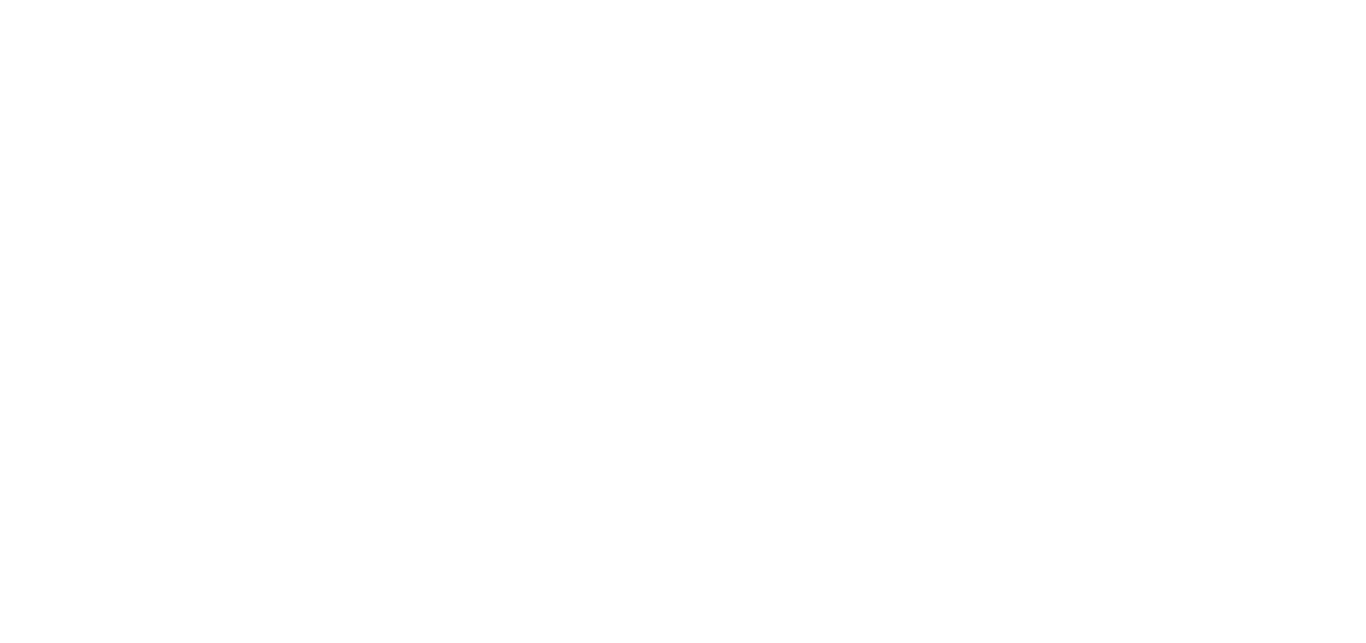 scroll, scrollTop: 0, scrollLeft: 0, axis: both 